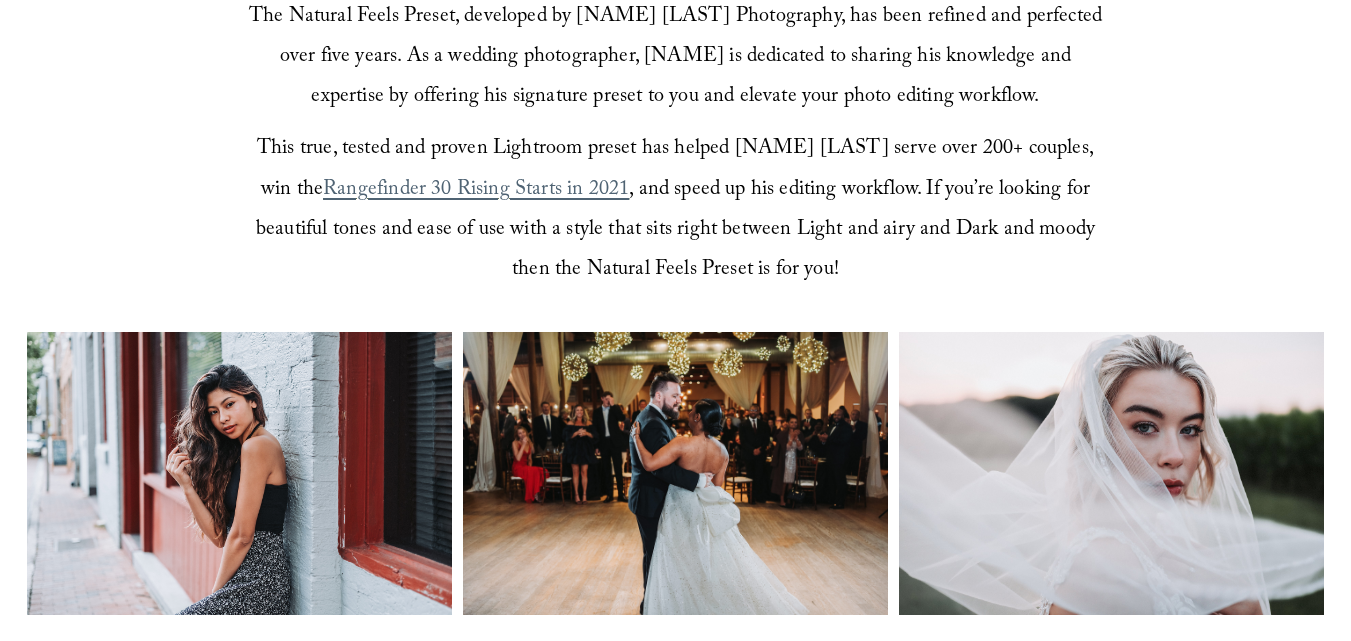 scroll, scrollTop: 632, scrollLeft: 0, axis: vertical 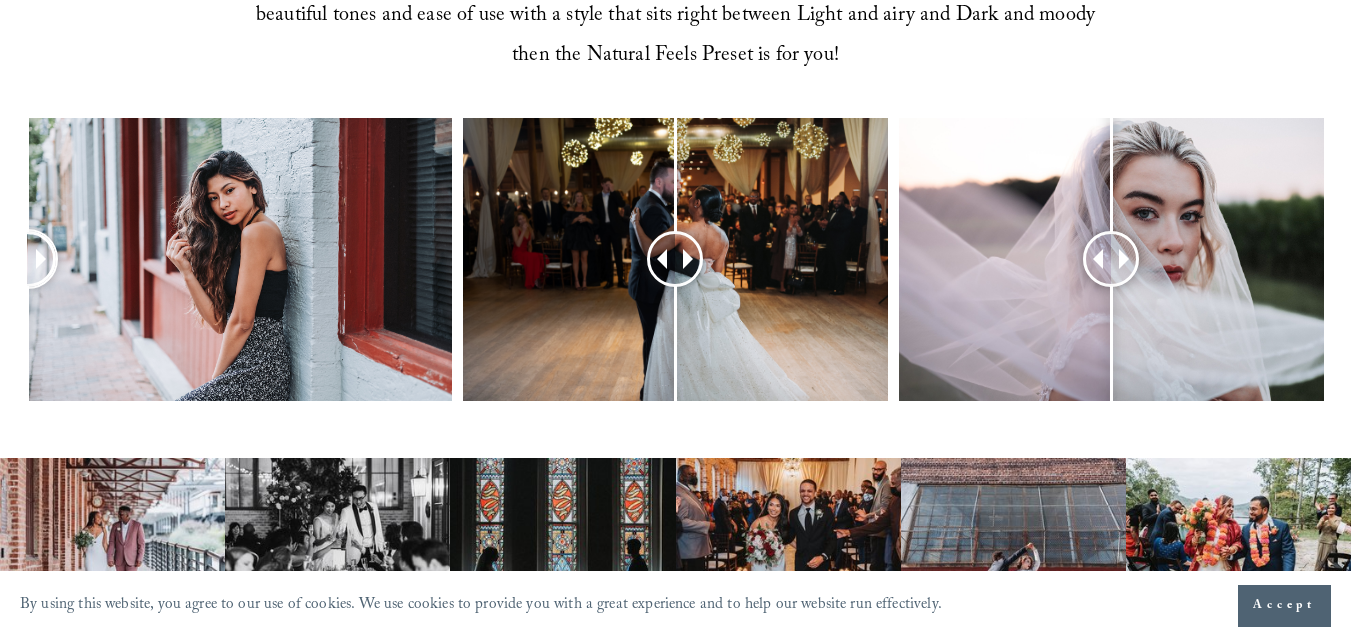 drag, startPoint x: 253, startPoint y: 263, endPoint x: 17, endPoint y: 326, distance: 244.2642 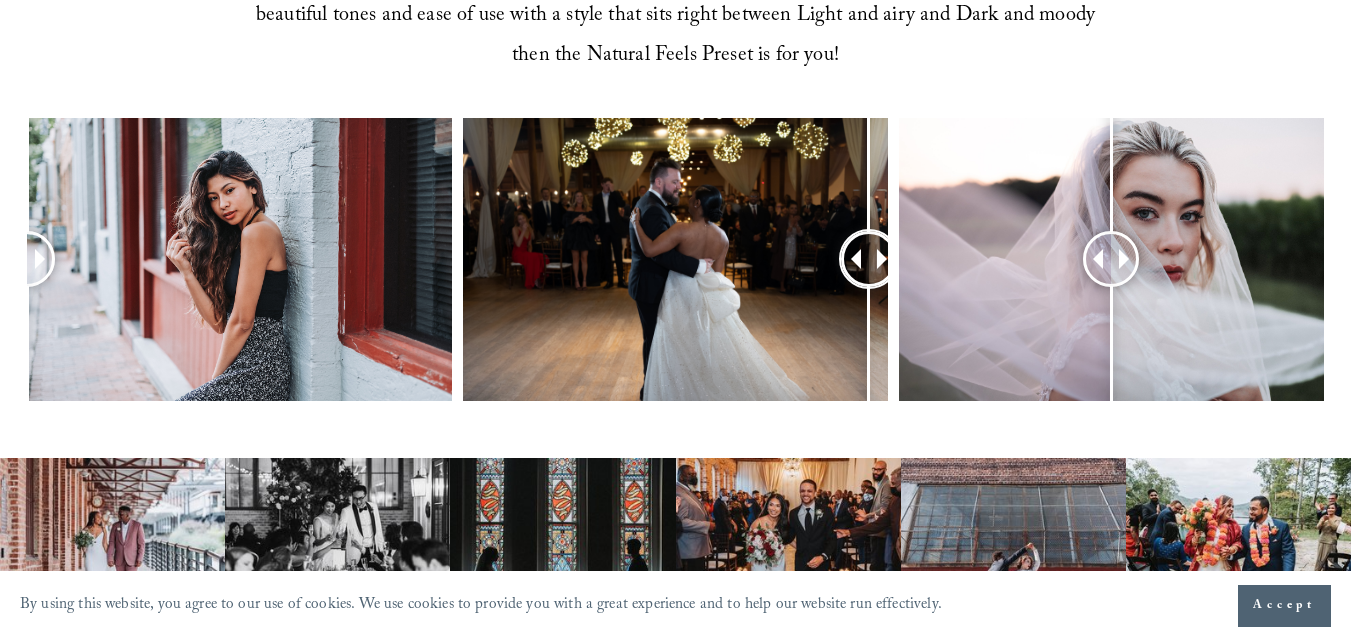 drag, startPoint x: 675, startPoint y: 262, endPoint x: 869, endPoint y: 331, distance: 205.90532 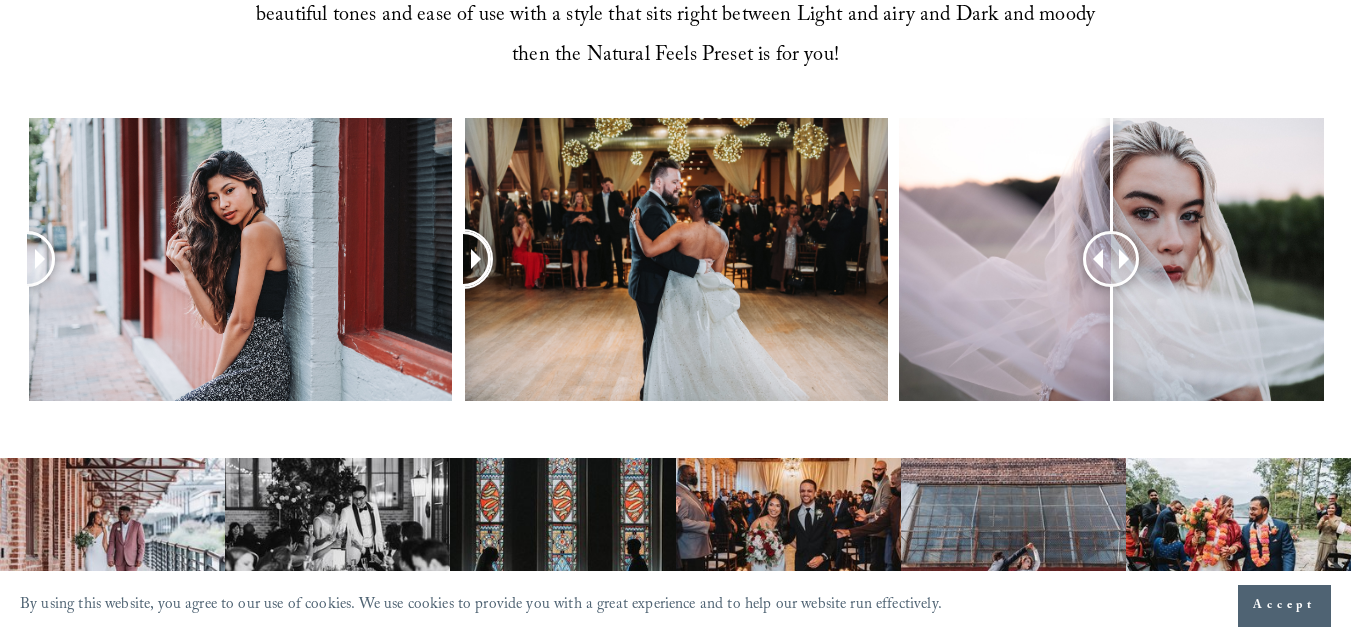 drag, startPoint x: 860, startPoint y: 268, endPoint x: 461, endPoint y: 305, distance: 400.71185 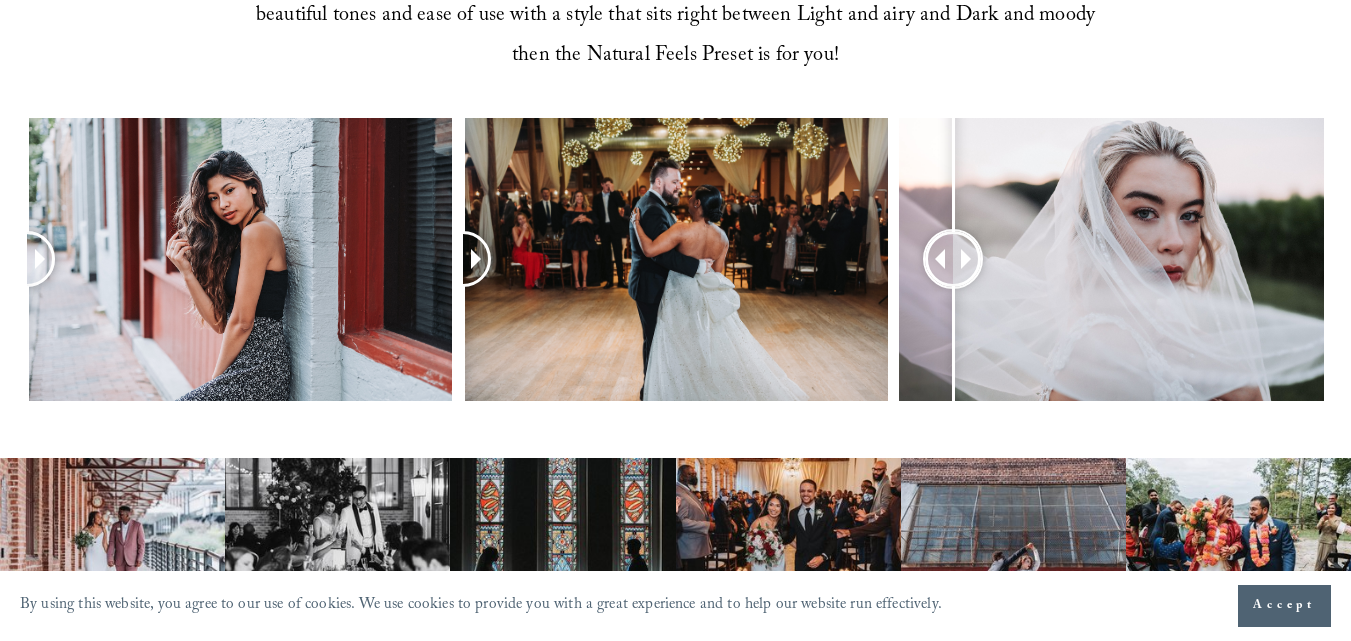 drag, startPoint x: 1088, startPoint y: 250, endPoint x: 953, endPoint y: 329, distance: 156.4161 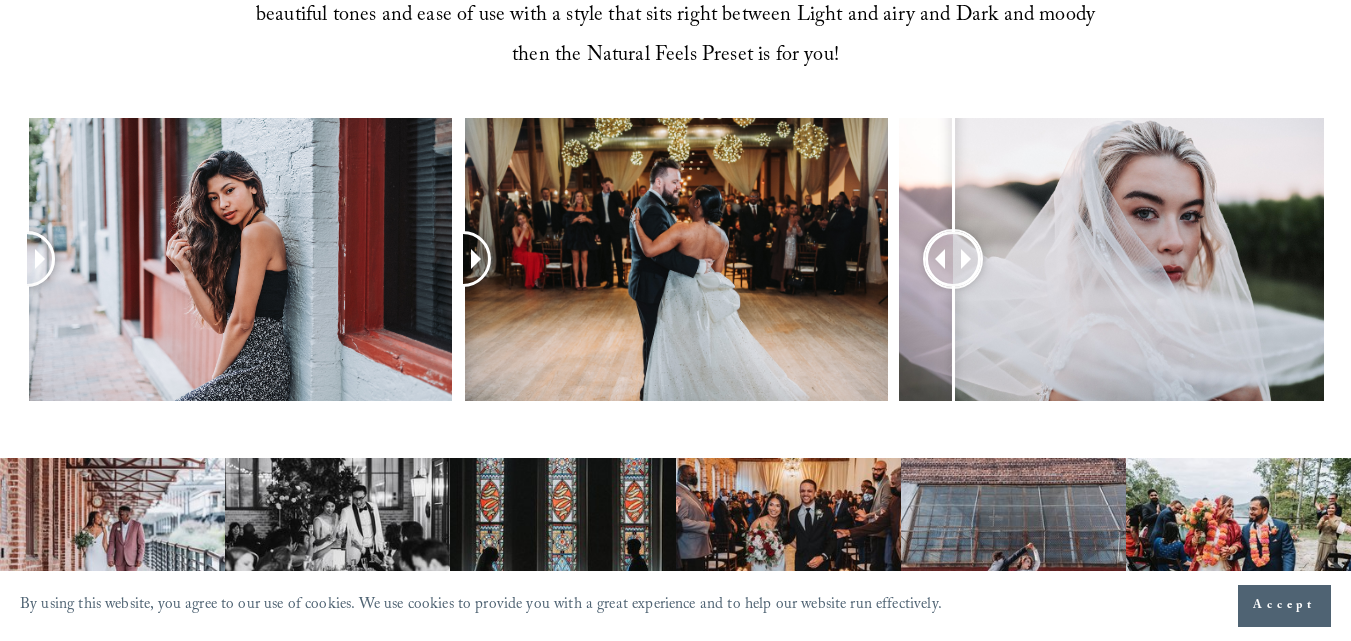 click at bounding box center [953, 259] 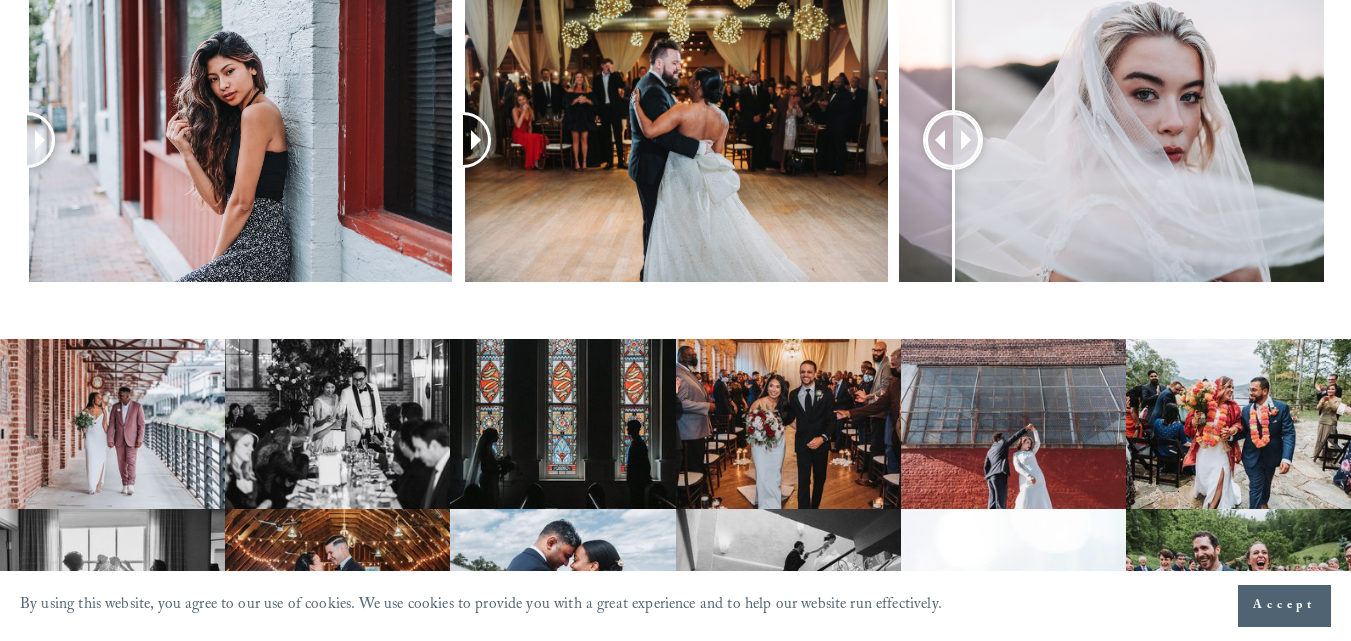 scroll, scrollTop: 1052, scrollLeft: 0, axis: vertical 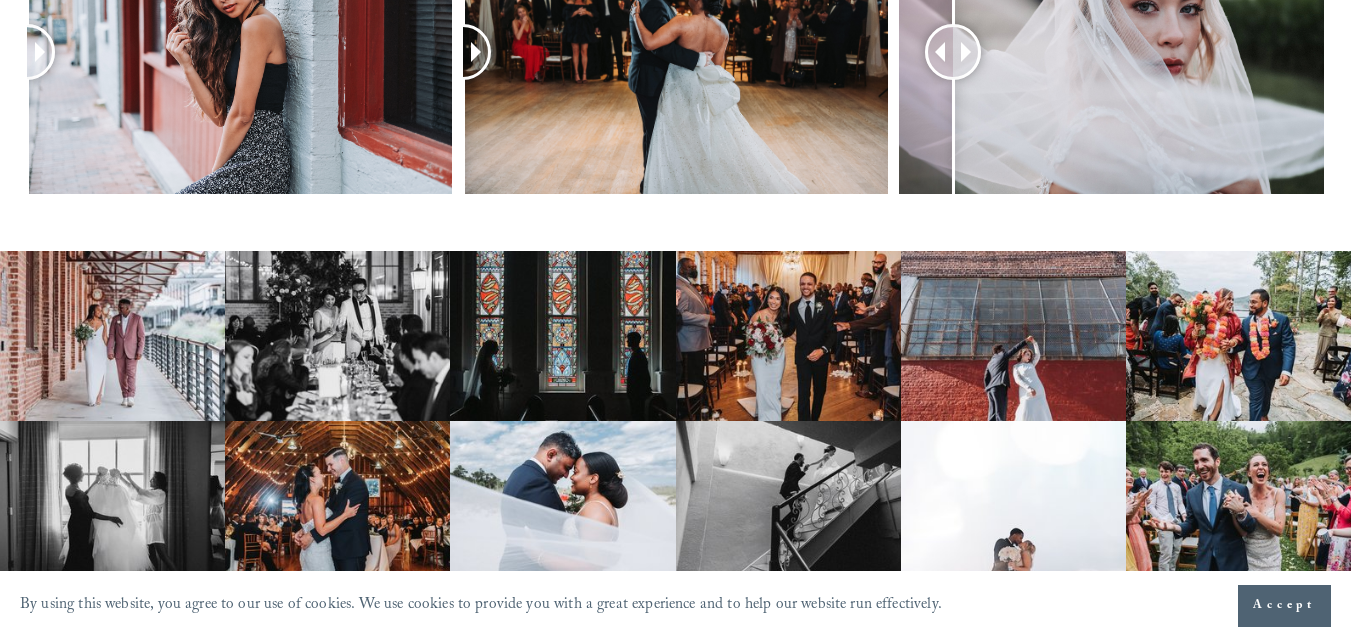 click at bounding box center (112, 336) 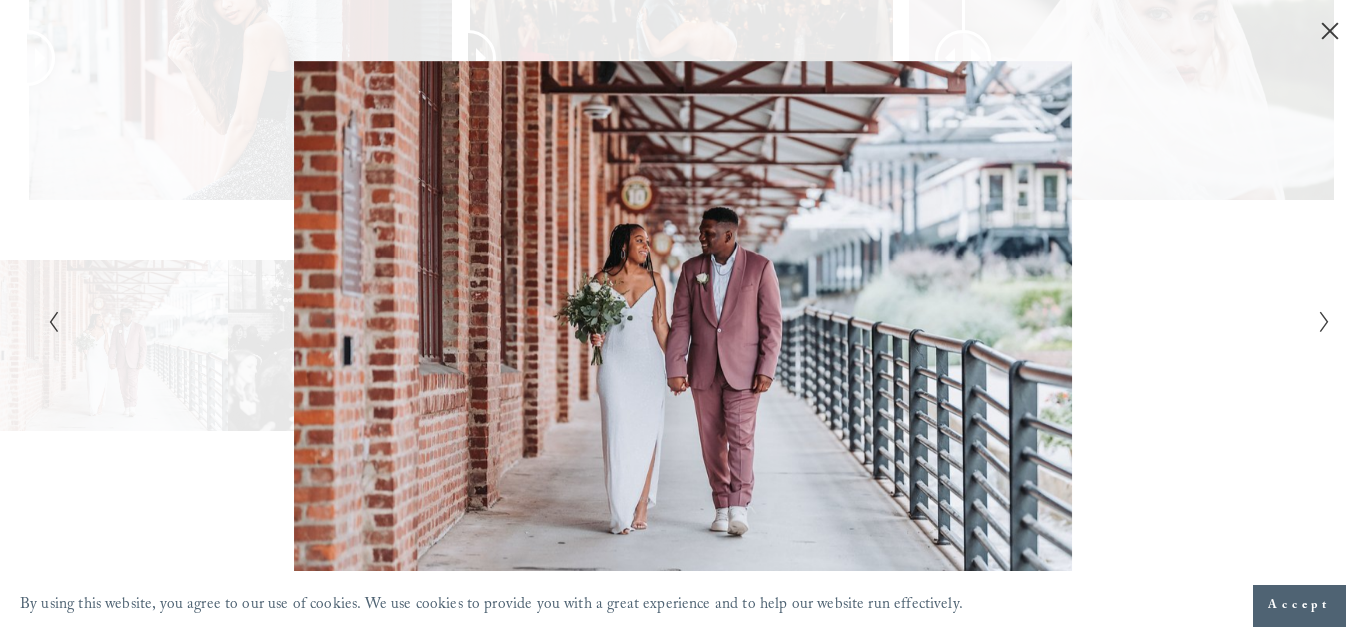 type 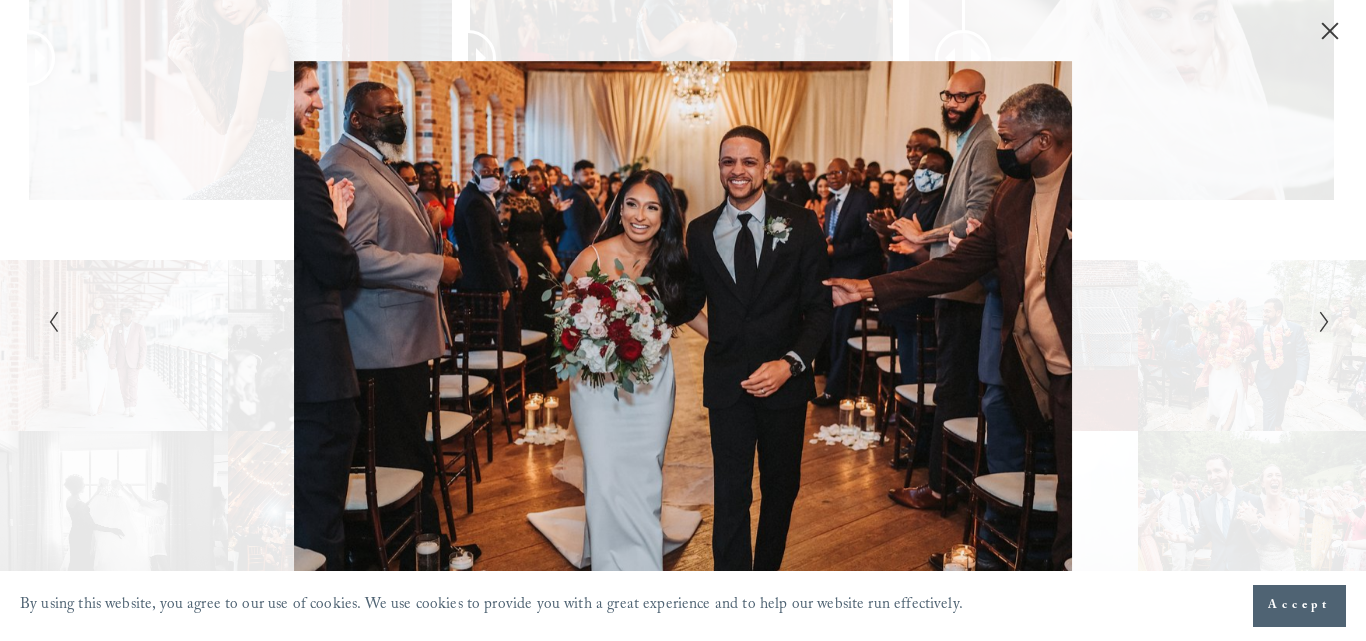 click at bounding box center (1004, 320) 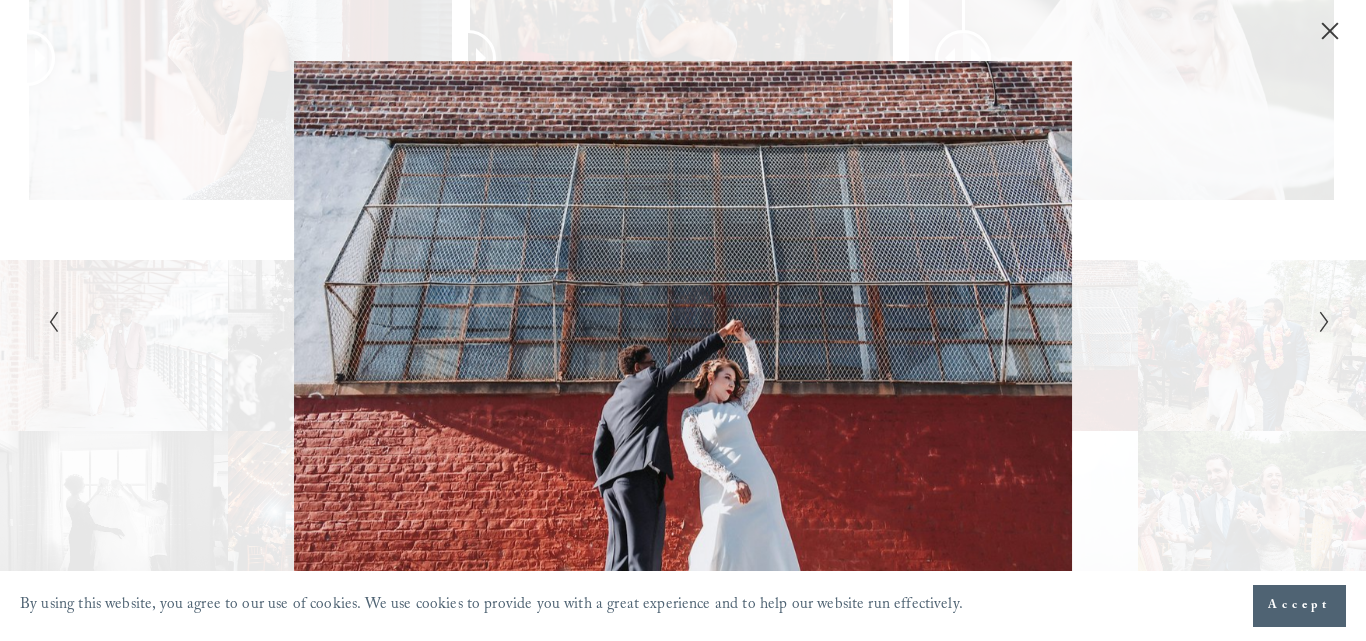 click 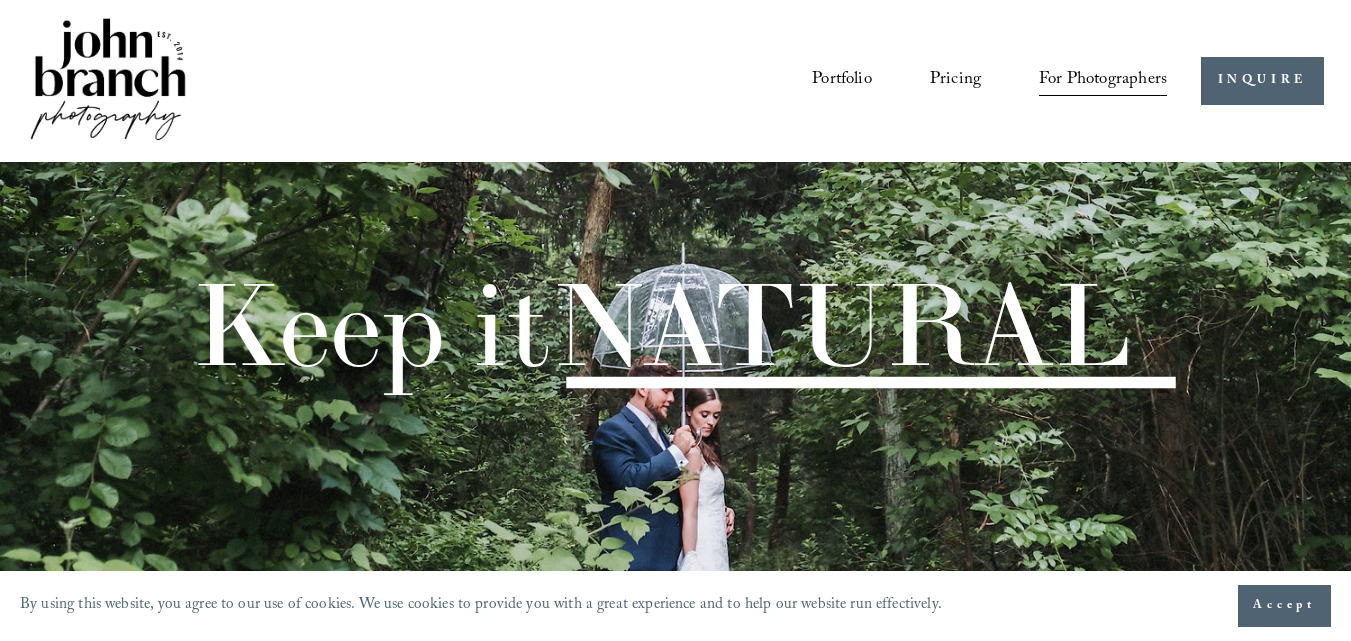 scroll, scrollTop: 4, scrollLeft: 0, axis: vertical 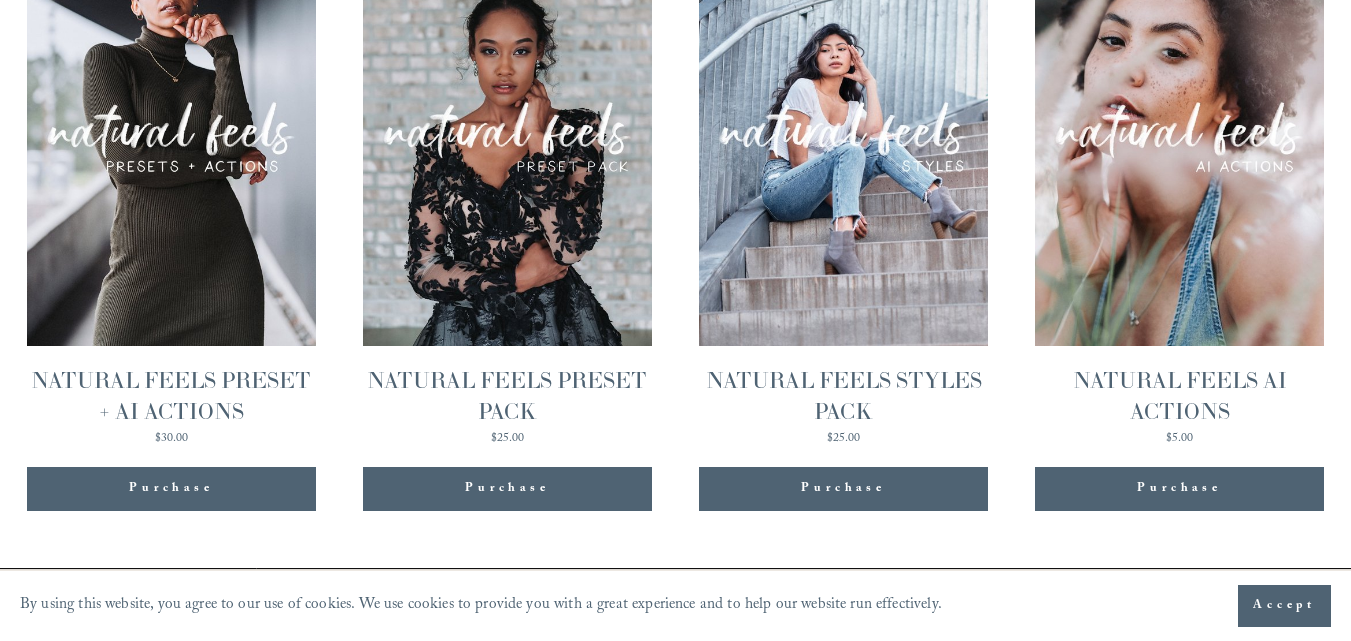 click on "Quick View
NATURAL FEELS PRESET PACK
$25.00" at bounding box center (507, 179) 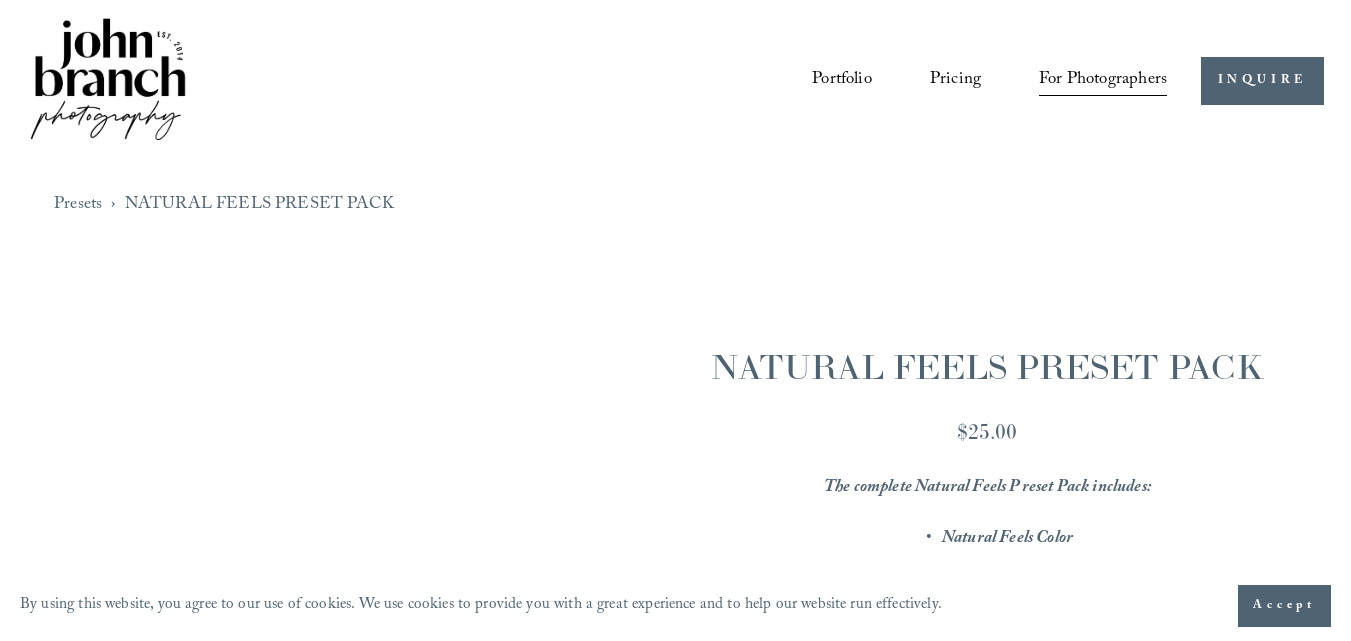 scroll, scrollTop: 0, scrollLeft: 0, axis: both 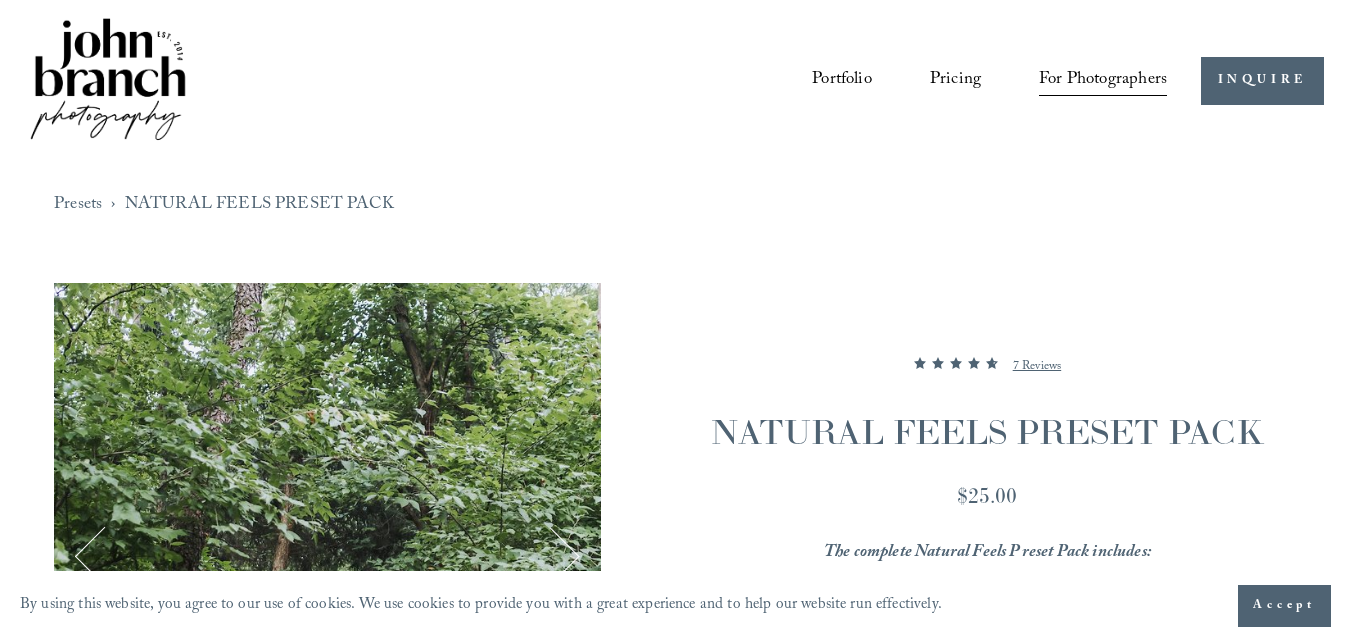 click on "Accept" at bounding box center (1284, 606) 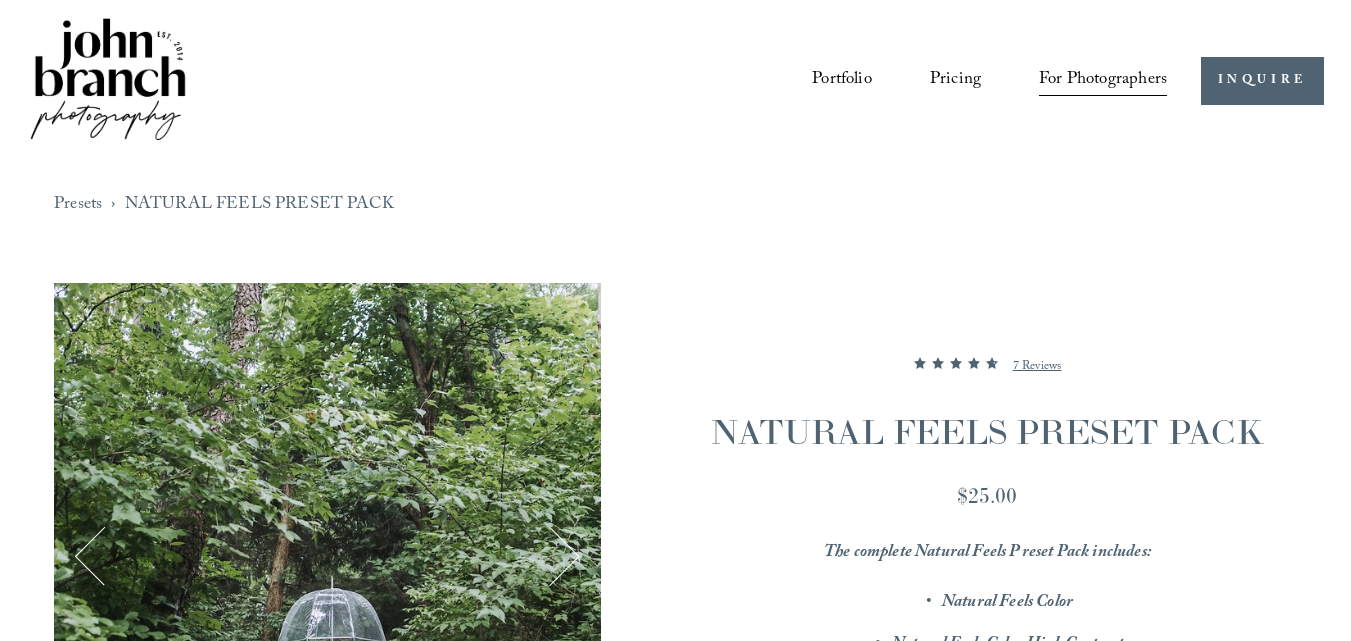 drag, startPoint x: 1261, startPoint y: 453, endPoint x: 1117, endPoint y: 390, distance: 157.17824 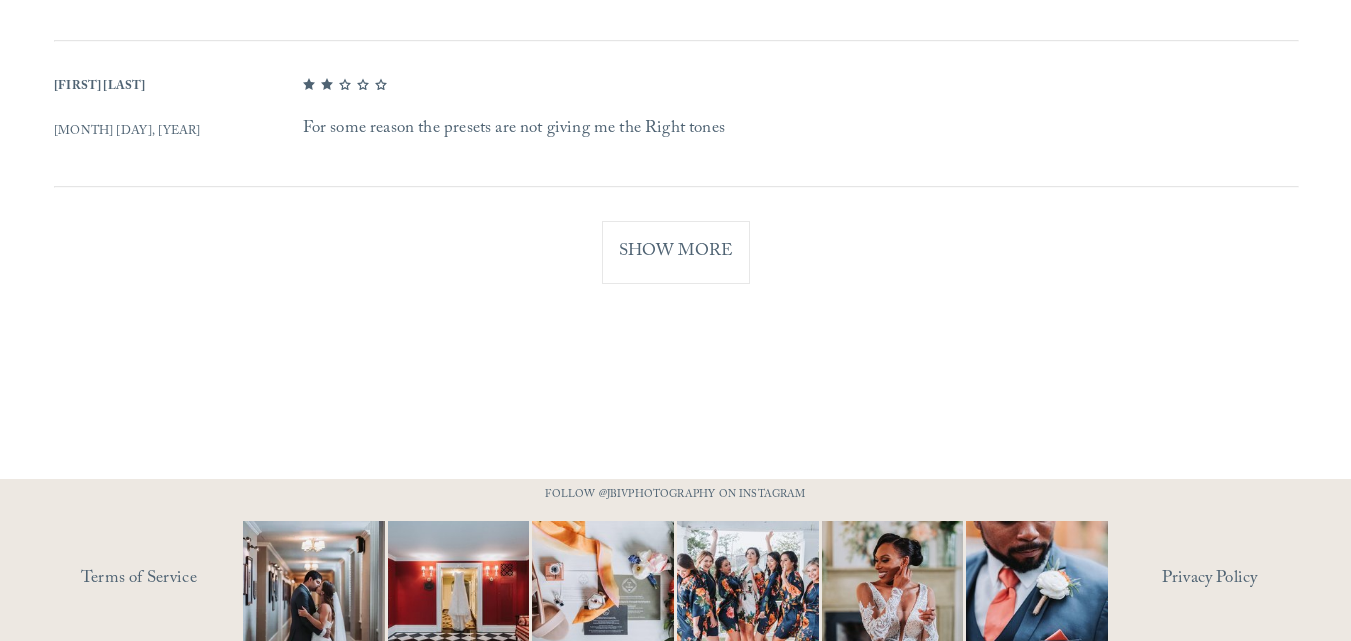 scroll, scrollTop: 2067, scrollLeft: 0, axis: vertical 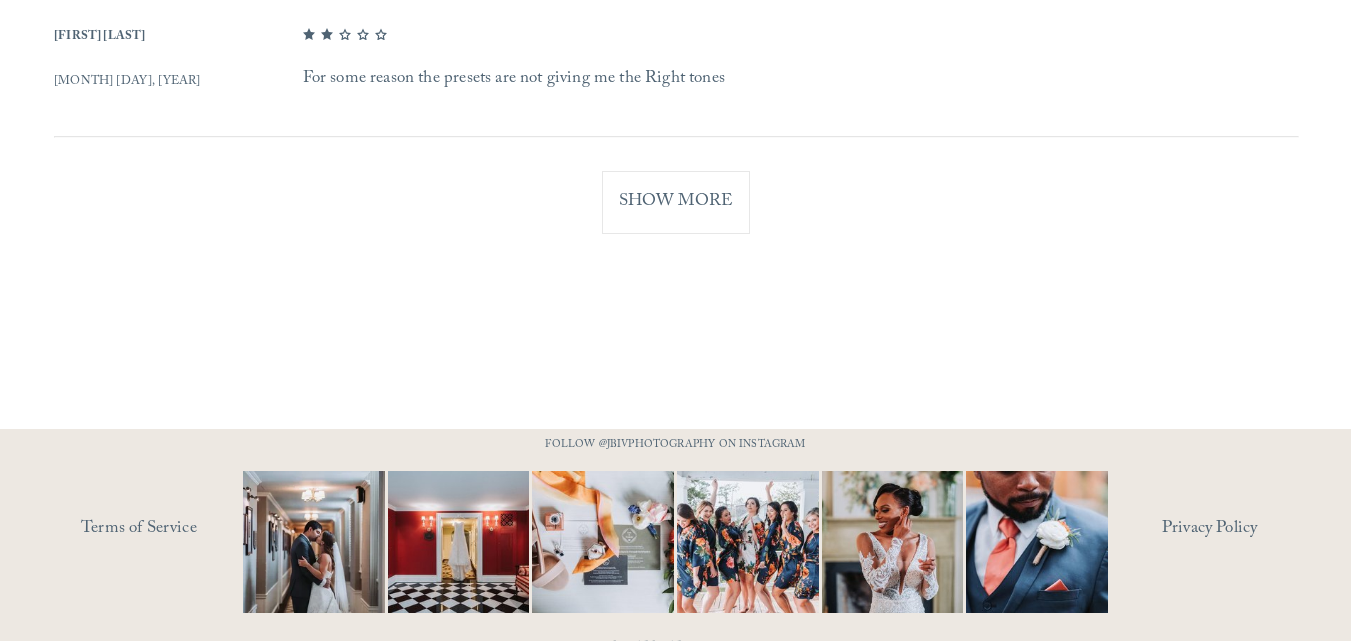 click on "Show More" at bounding box center [676, 202] 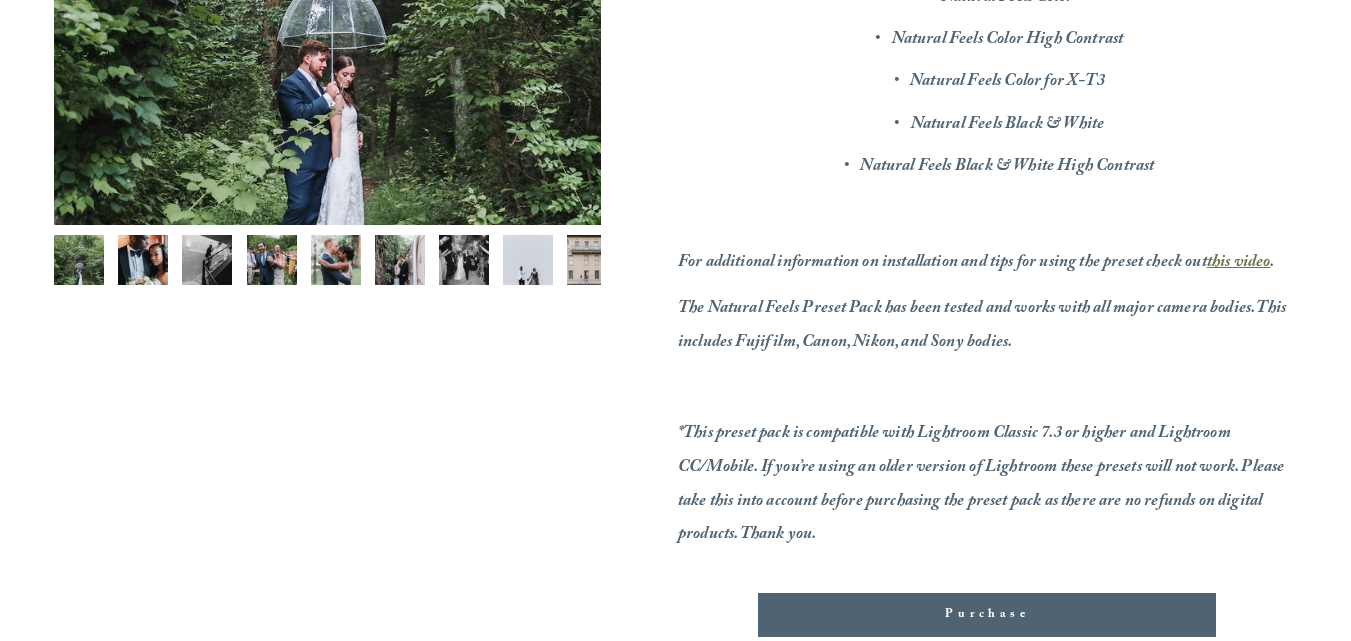 scroll, scrollTop: 606, scrollLeft: 0, axis: vertical 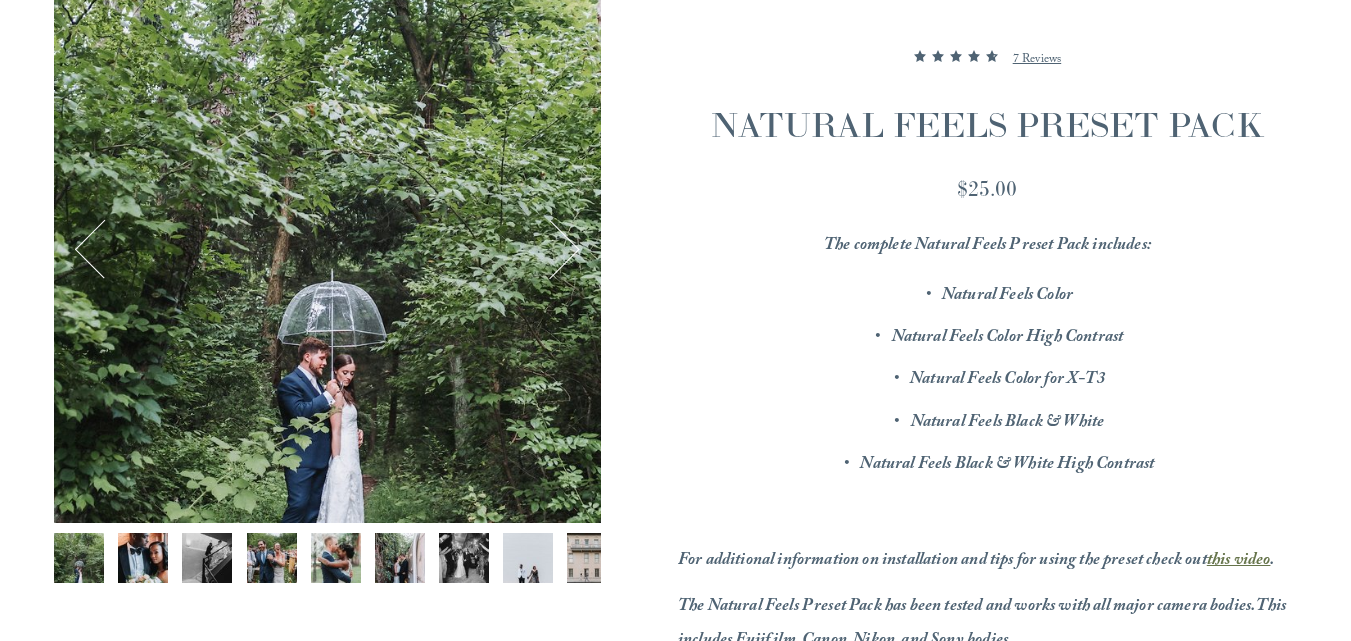 click on "Image 1 of 12" at bounding box center [327, 249] 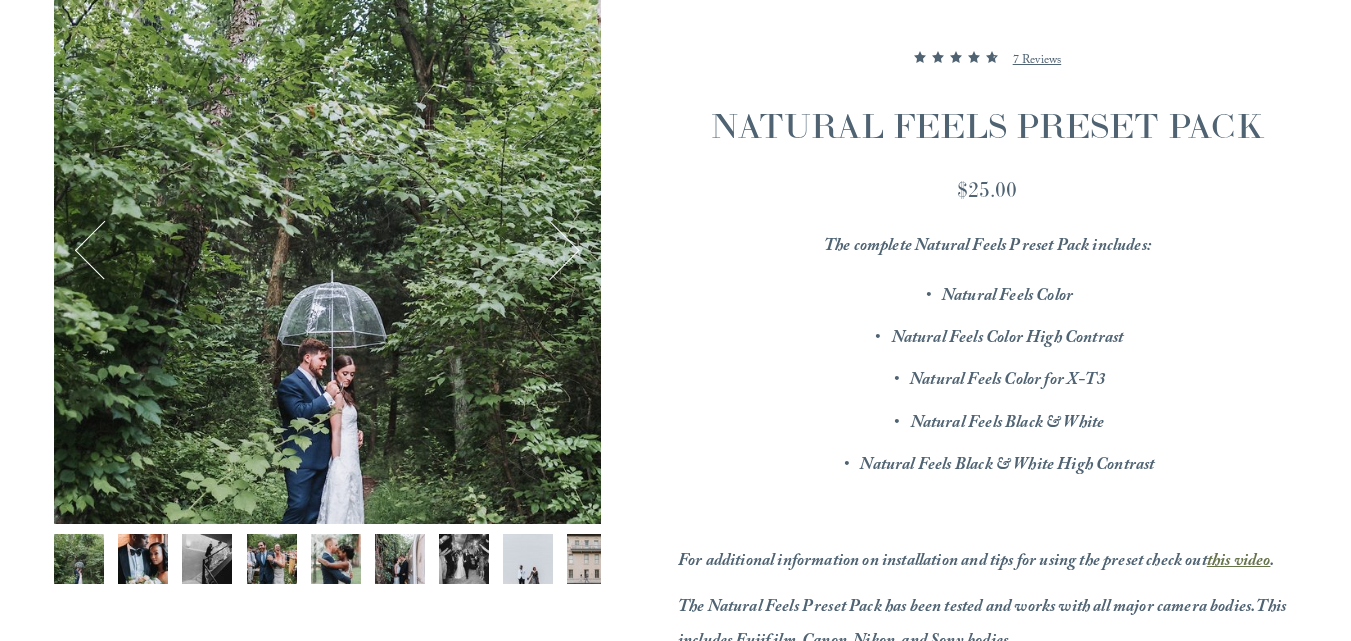 click on "Image 1 of 12" at bounding box center (327, 250) 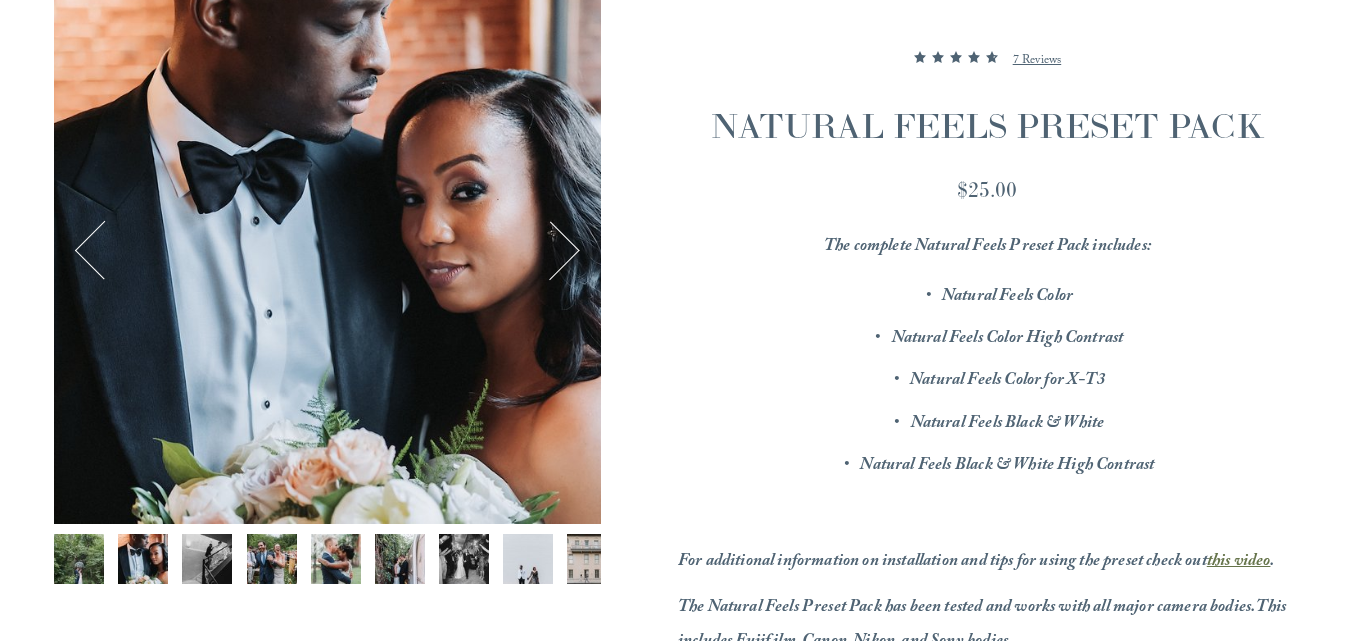 click at bounding box center (550, 250) 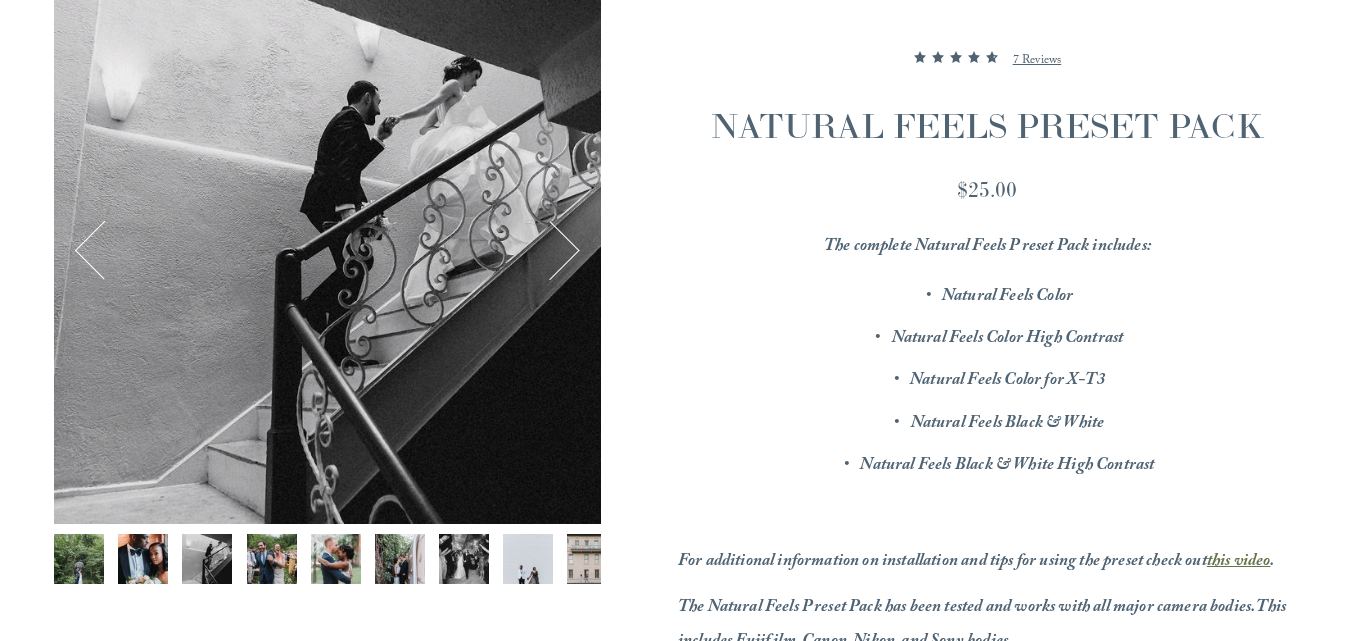 click at bounding box center (550, 250) 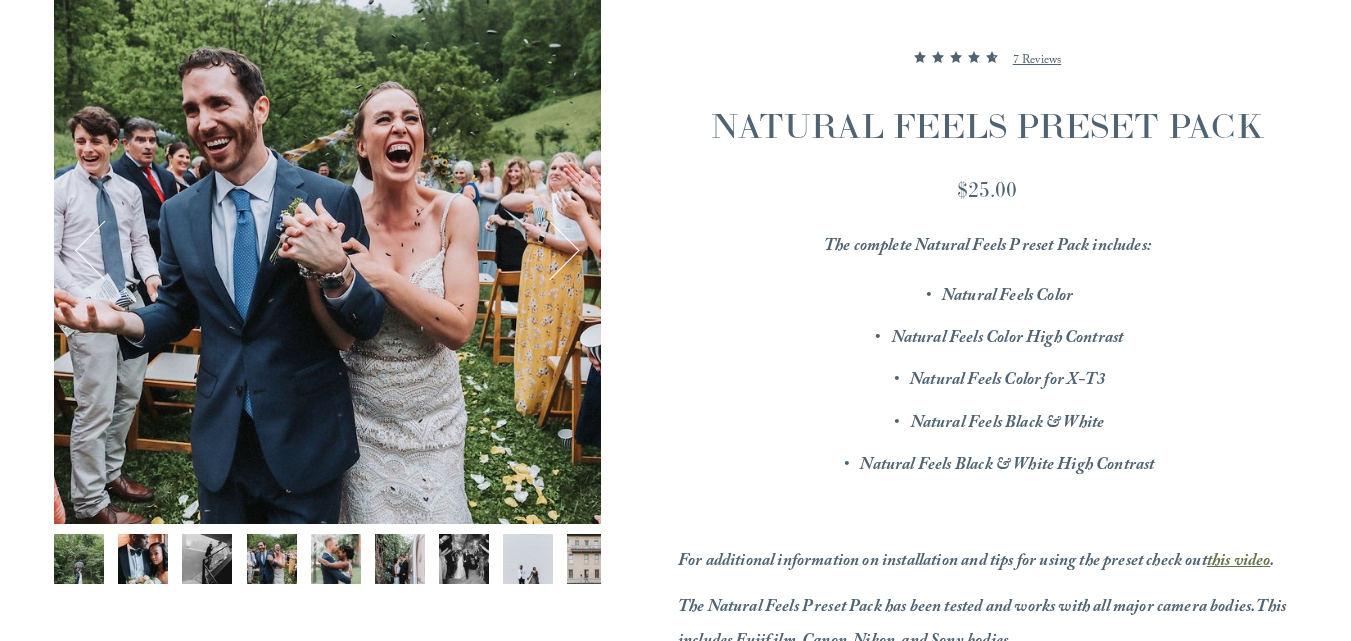 click at bounding box center [550, 250] 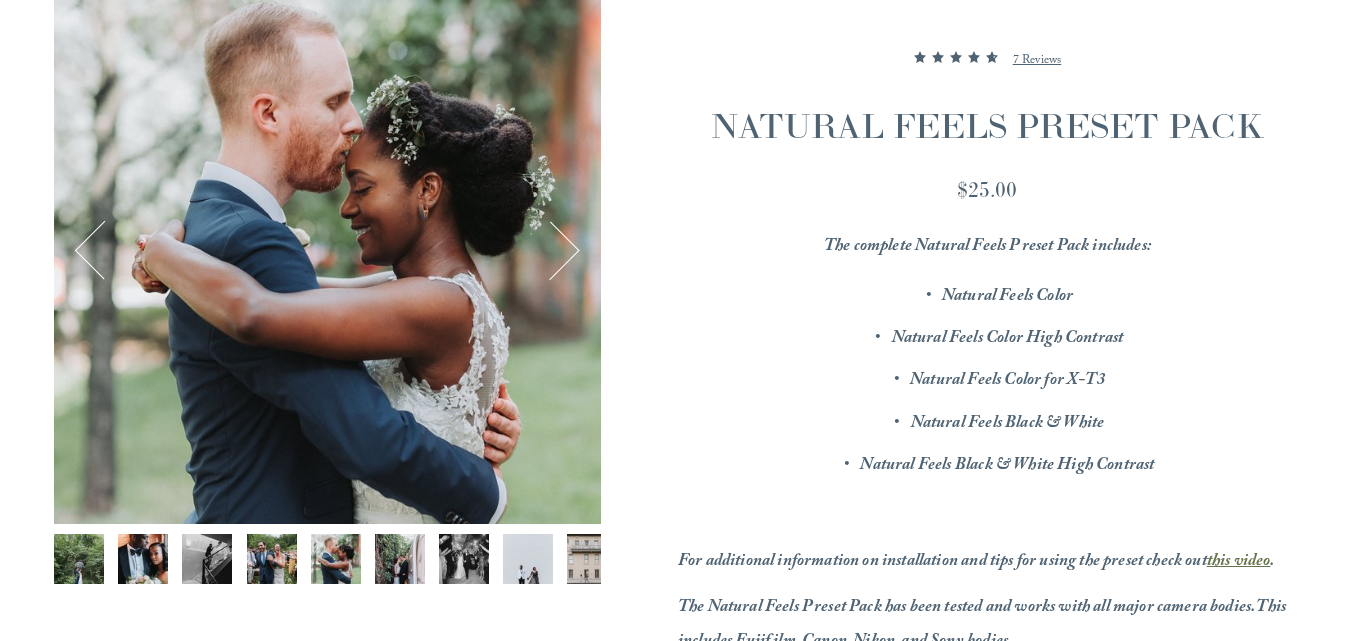 click at bounding box center [550, 250] 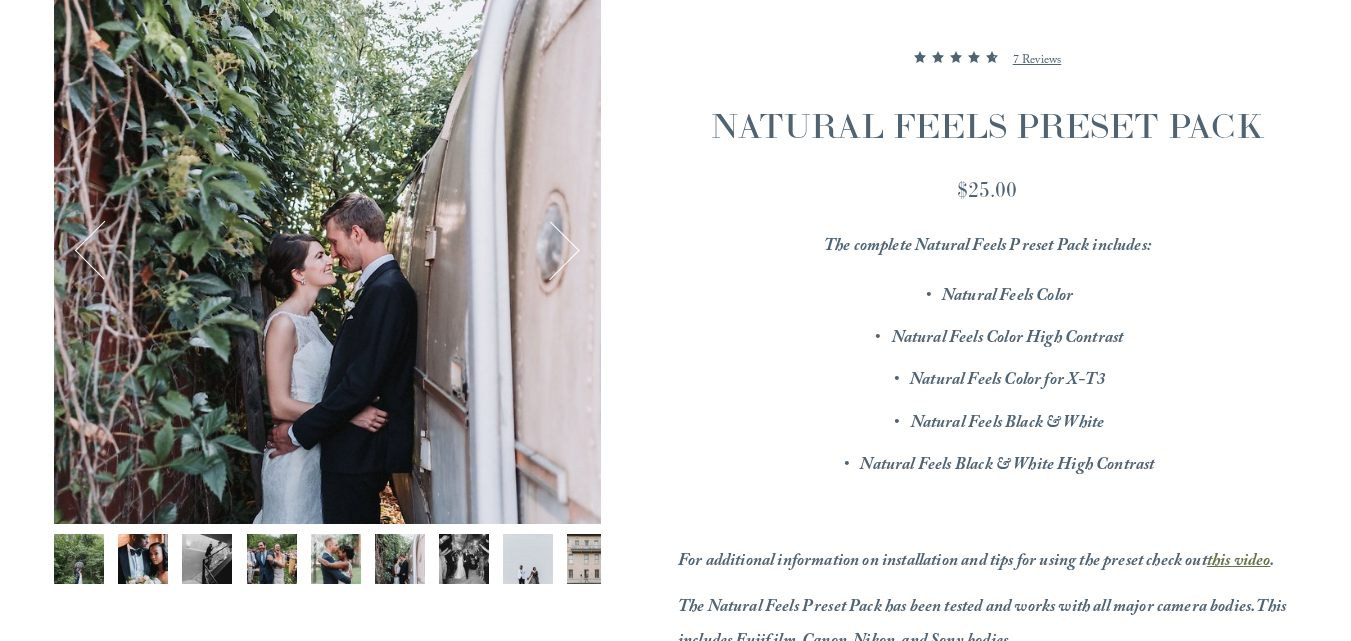 click at bounding box center (550, 250) 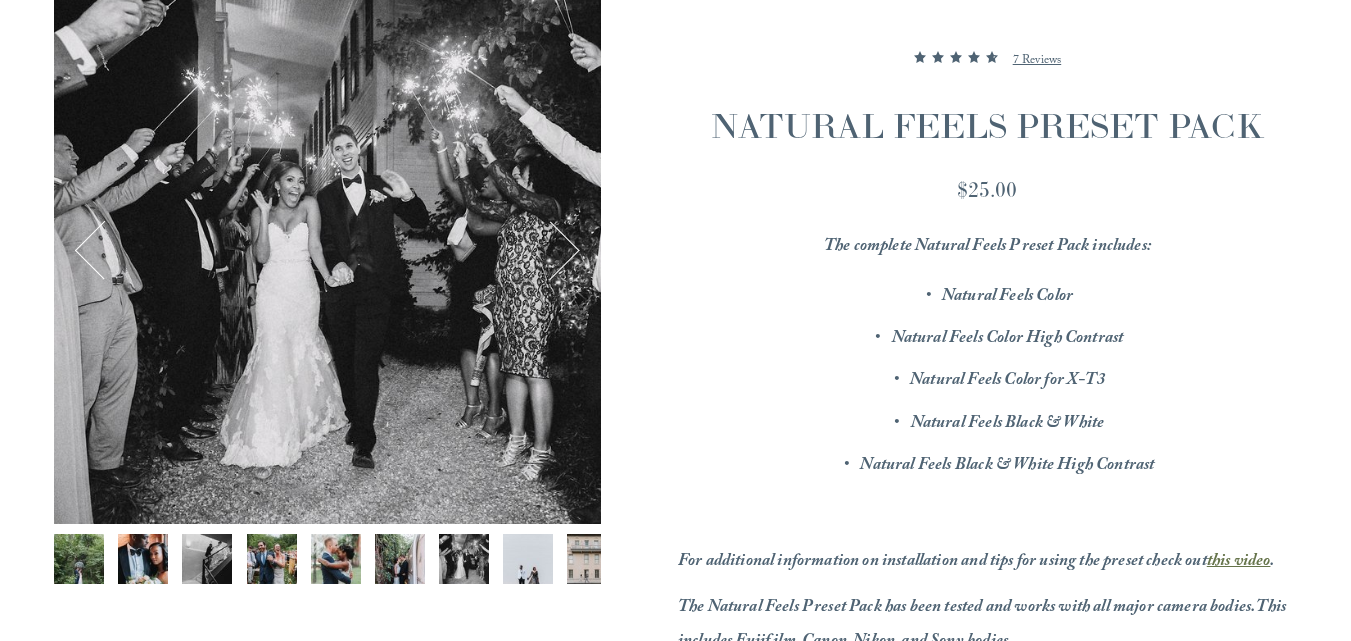 click at bounding box center [550, 250] 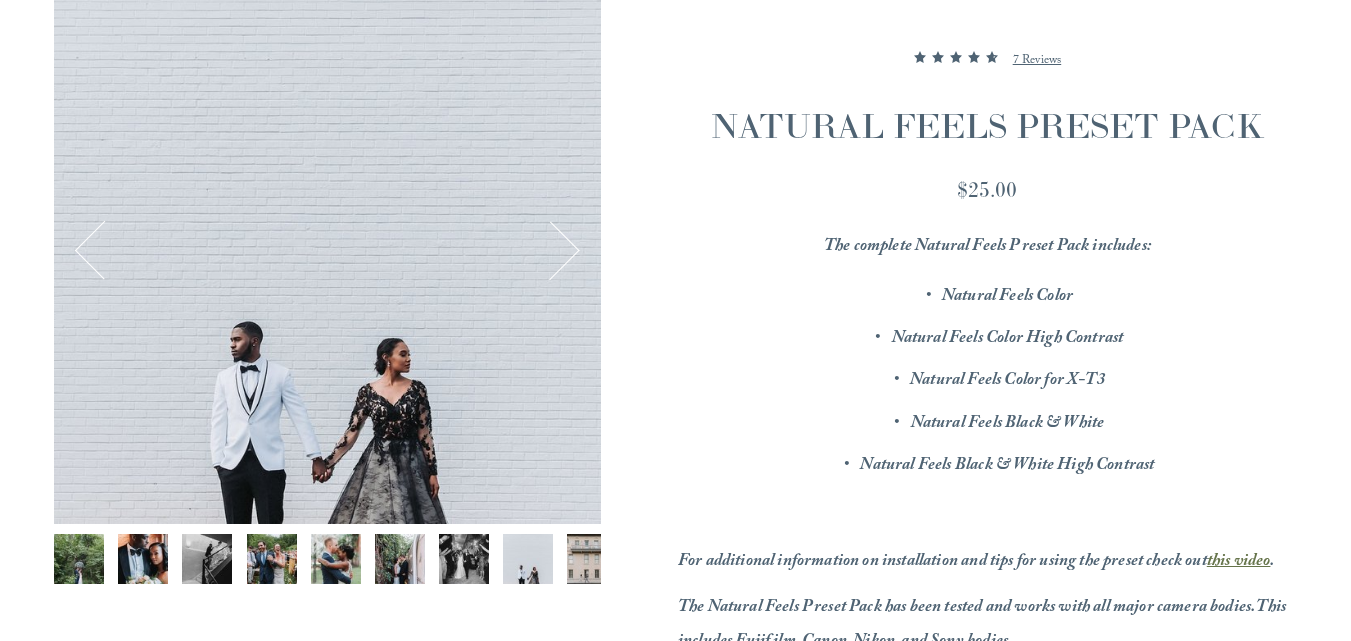 click at bounding box center [550, 250] 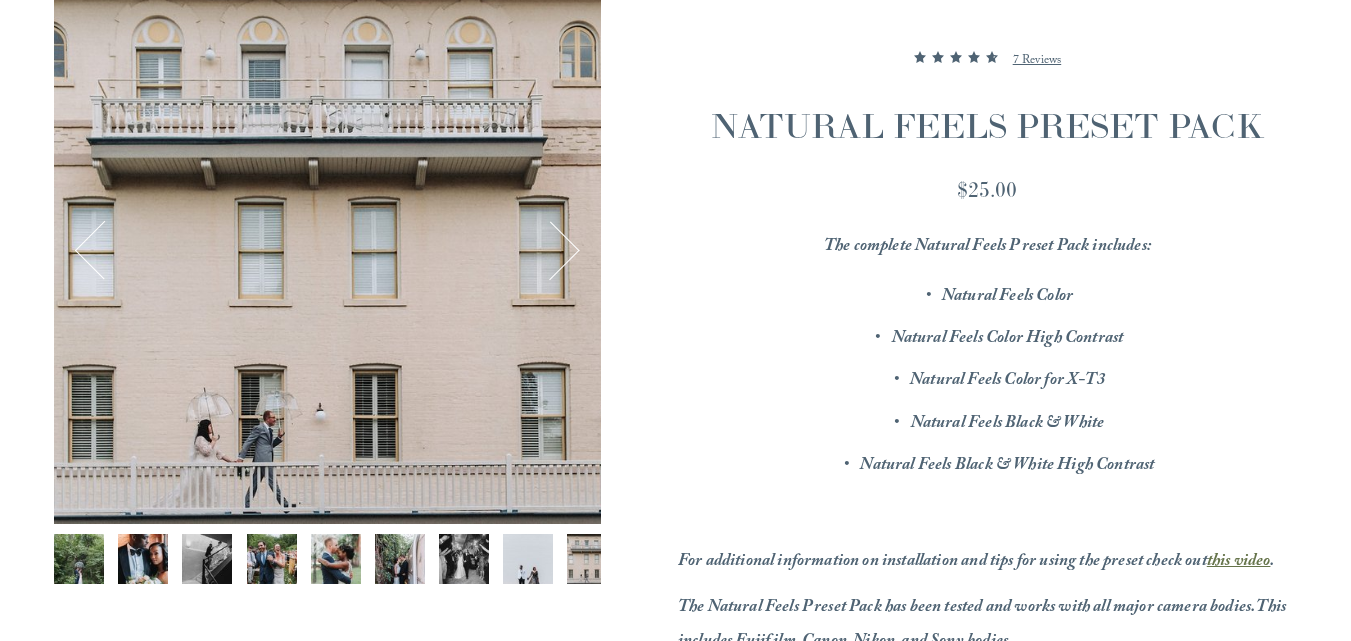 click at bounding box center [550, 250] 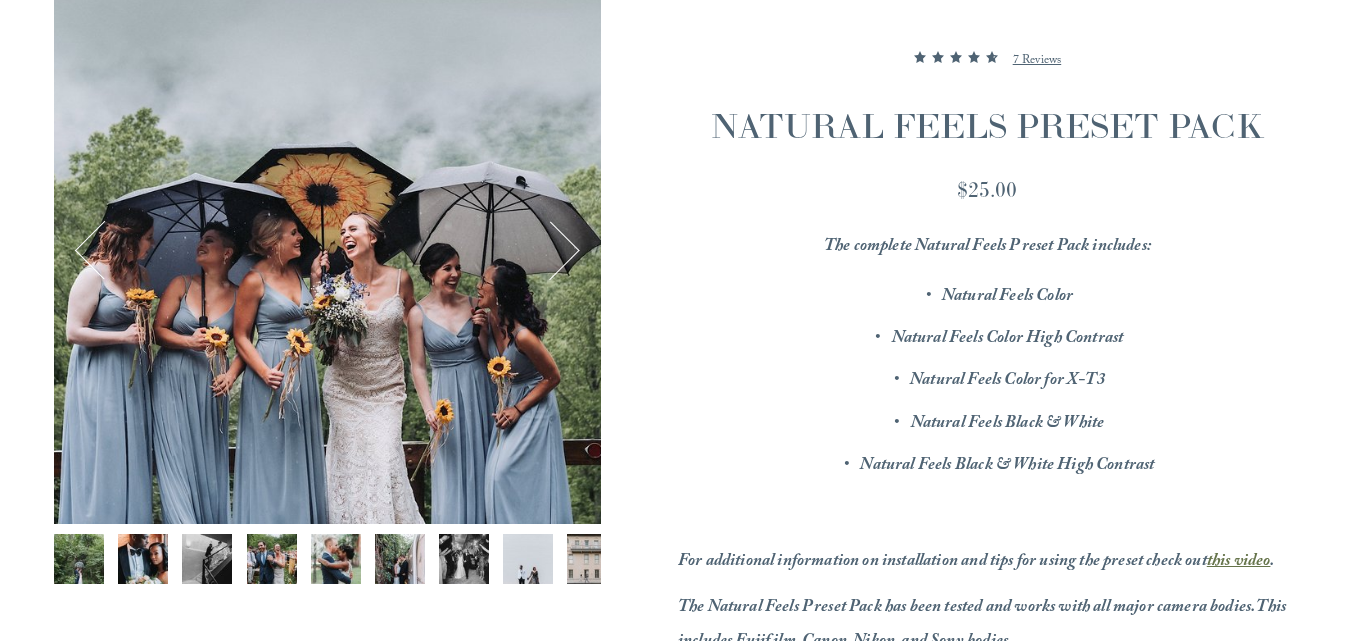 click at bounding box center (550, 250) 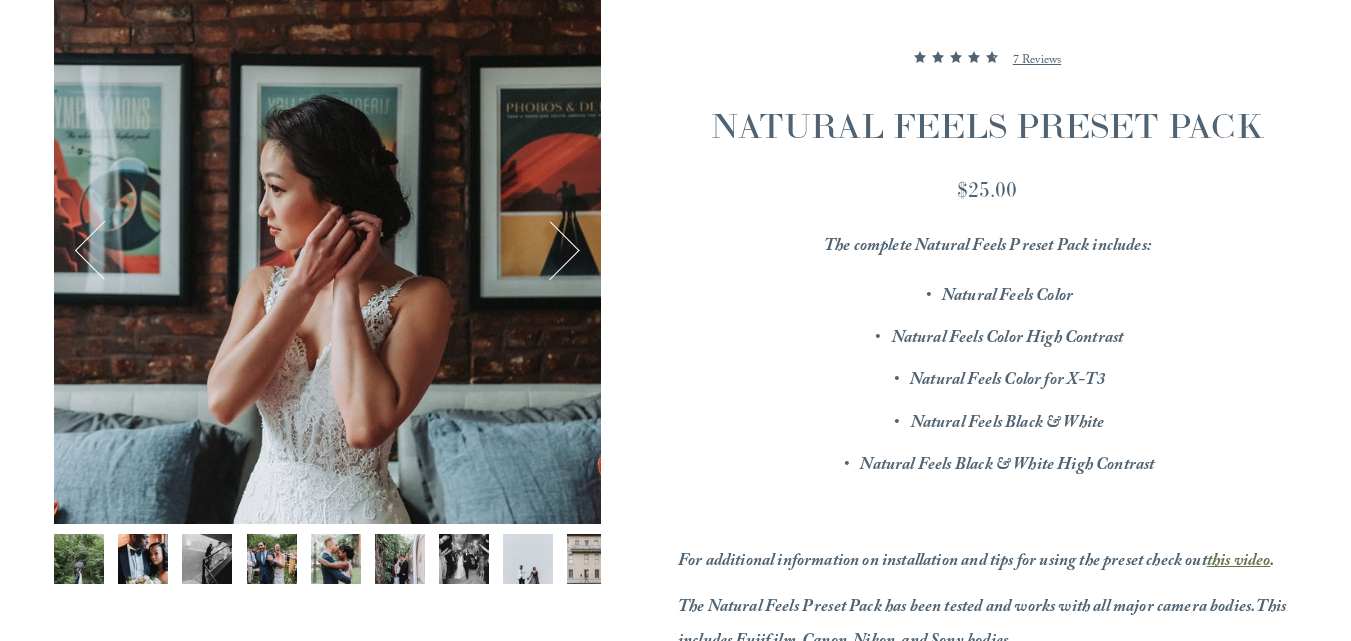 click at bounding box center (550, 250) 